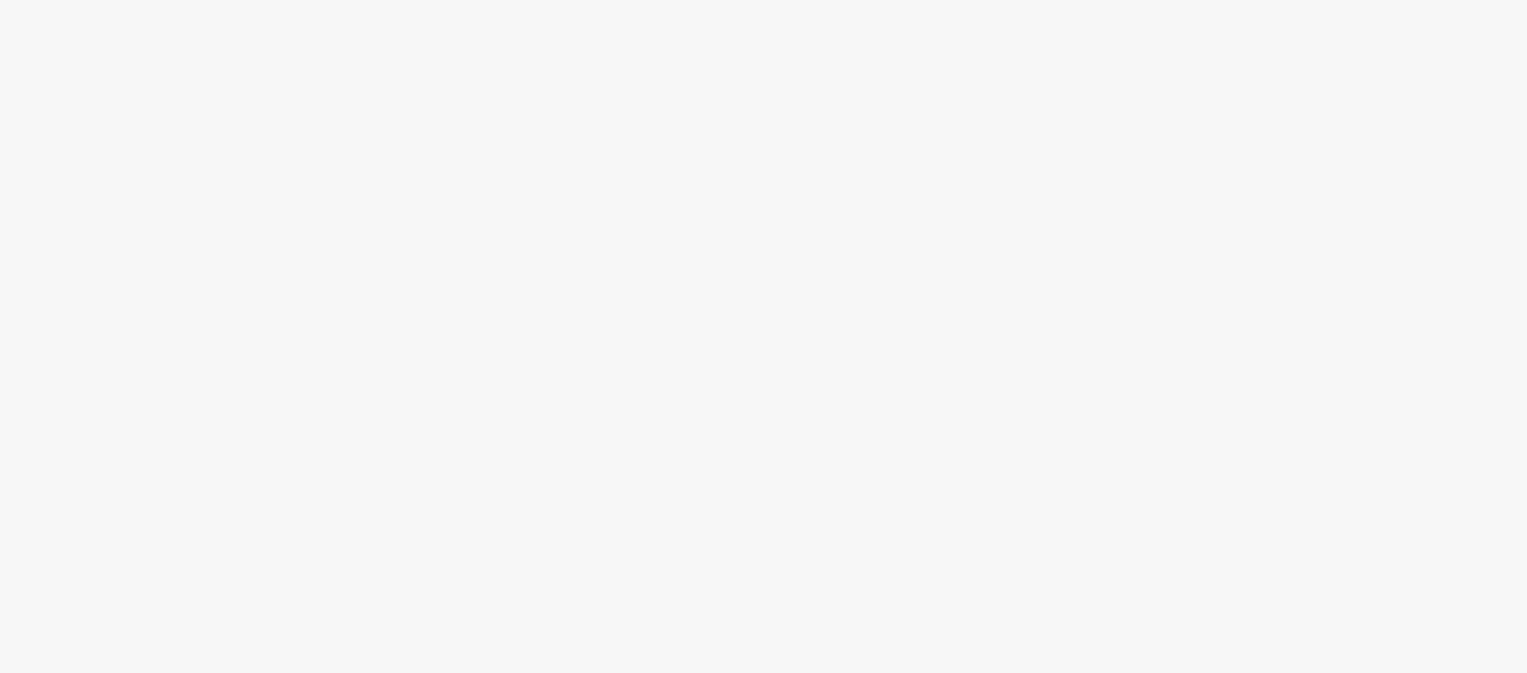 scroll, scrollTop: 0, scrollLeft: 0, axis: both 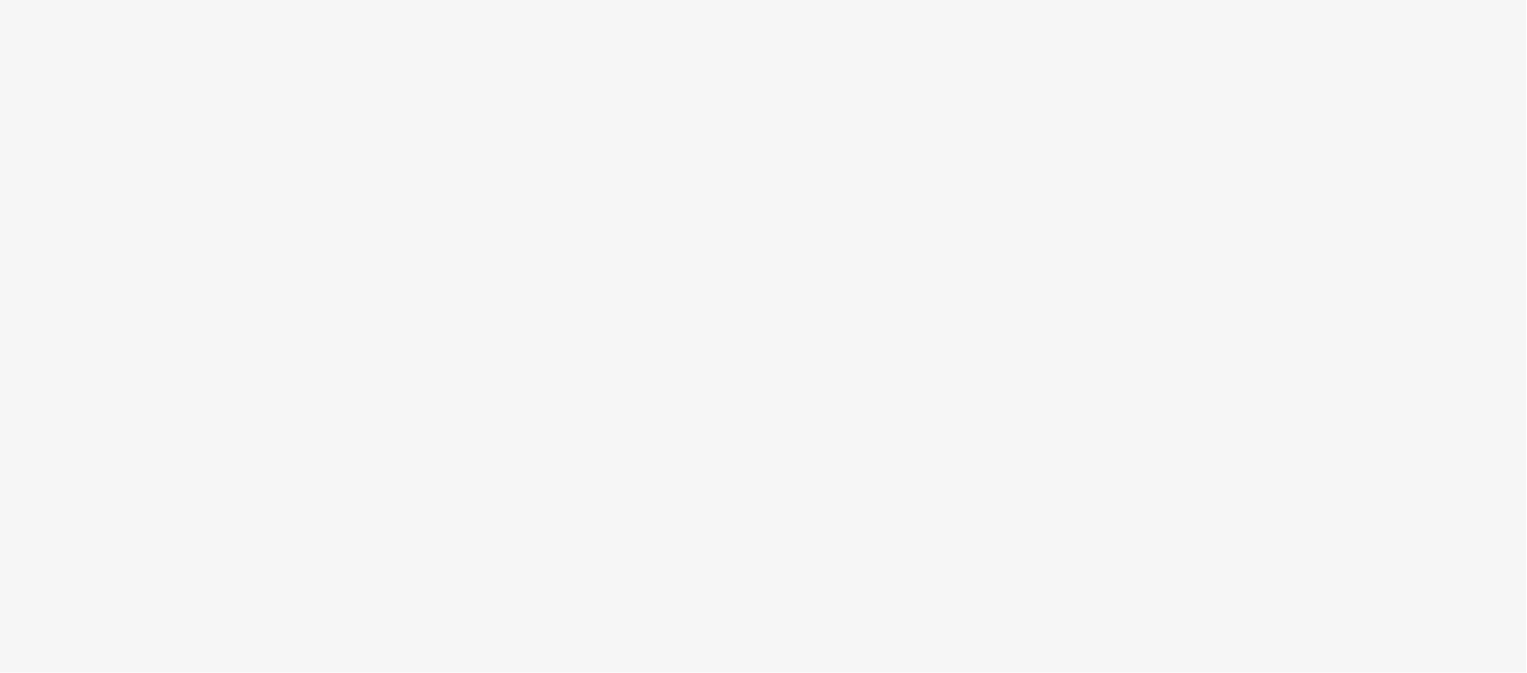 click at bounding box center [763, 336] 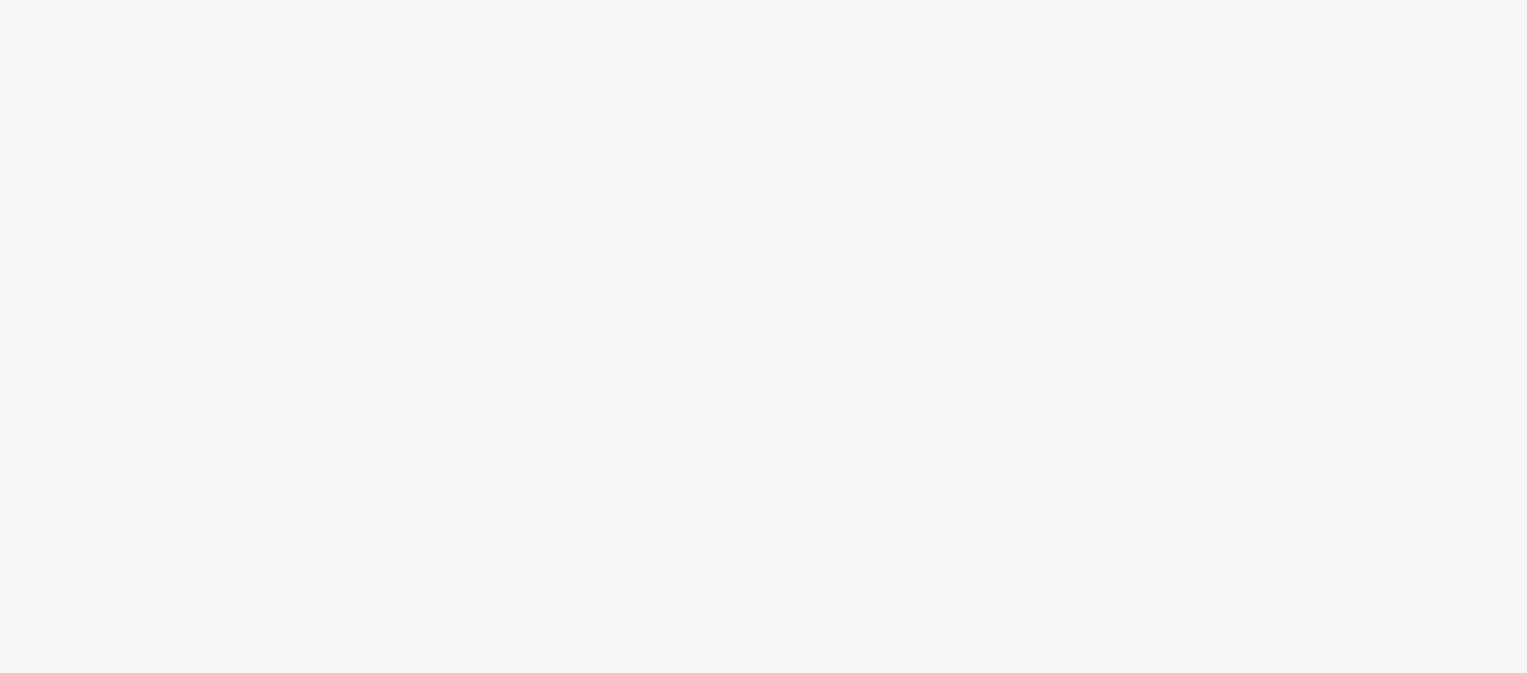 scroll, scrollTop: 0, scrollLeft: 0, axis: both 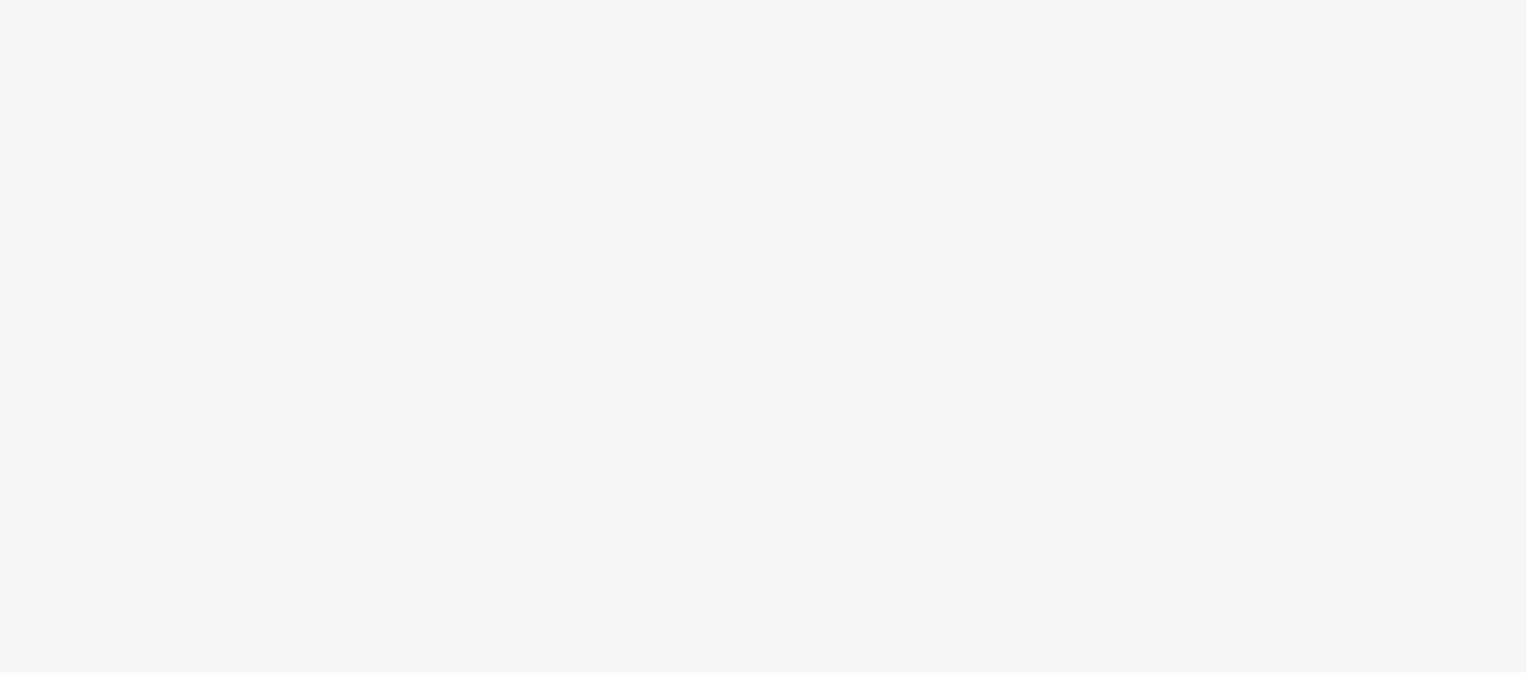 click at bounding box center (763, 336) 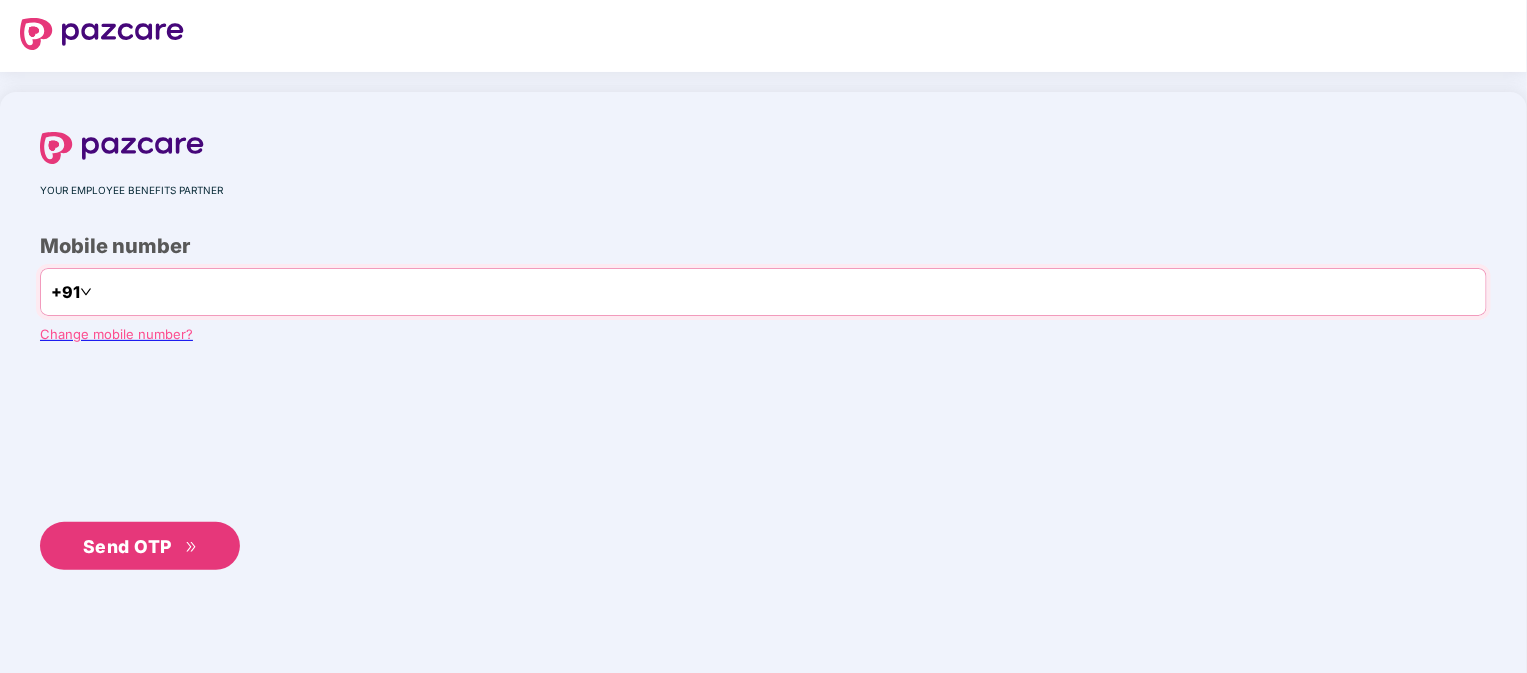 click at bounding box center [178, 292] 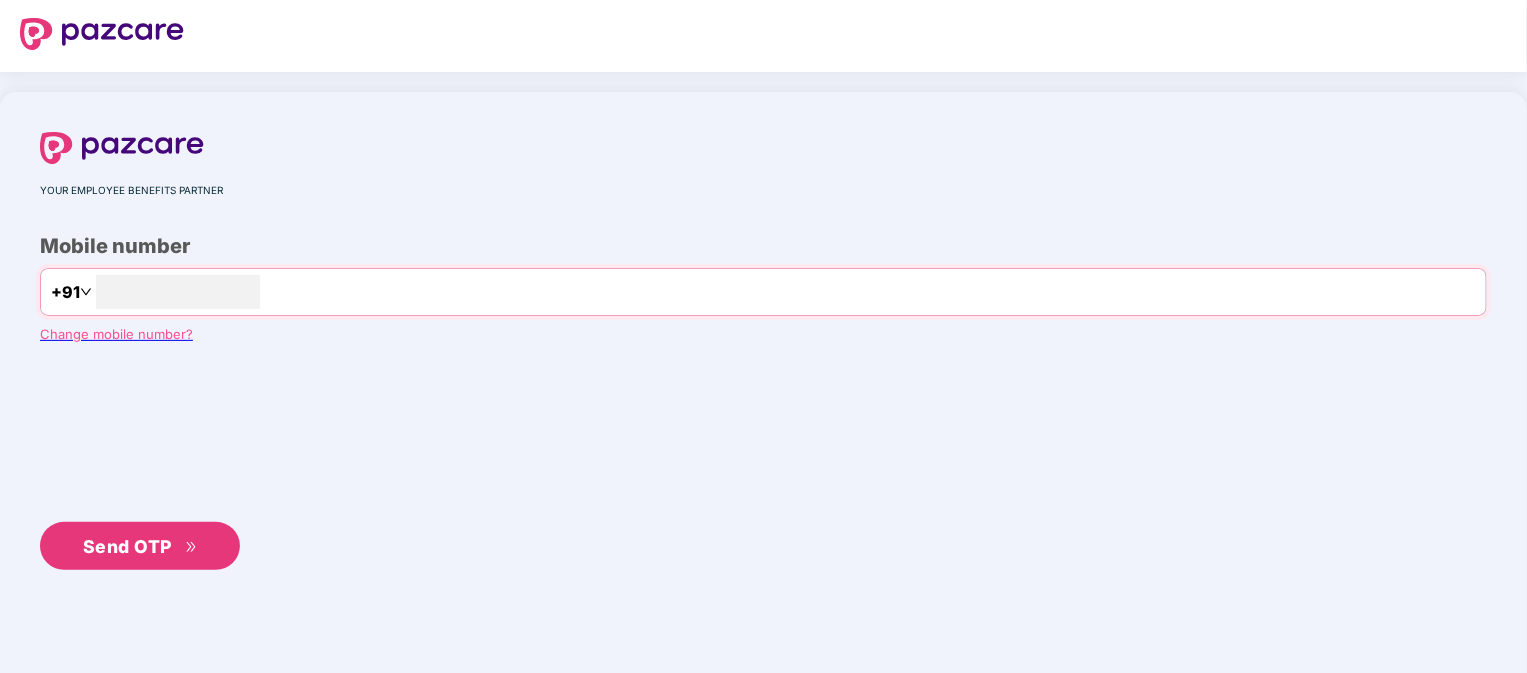 type on "**********" 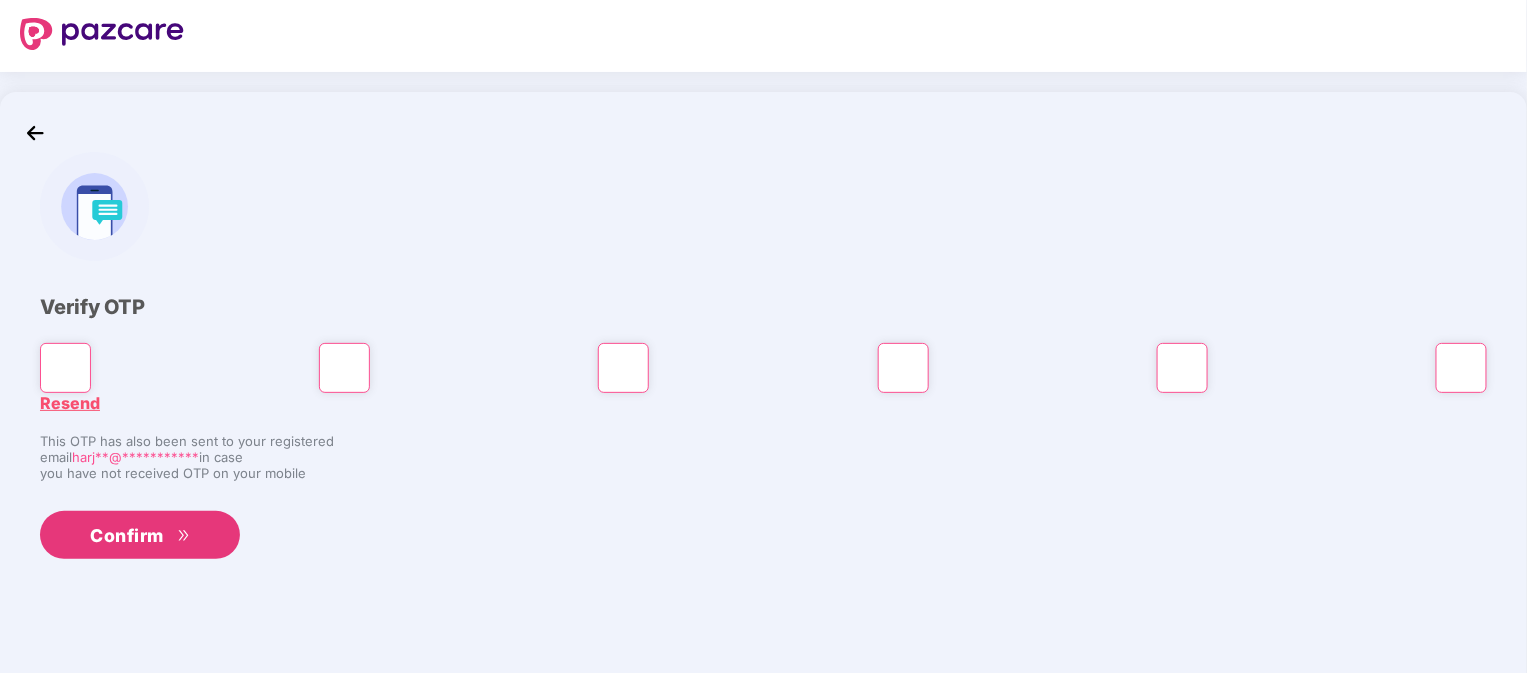 click at bounding box center [65, 368] 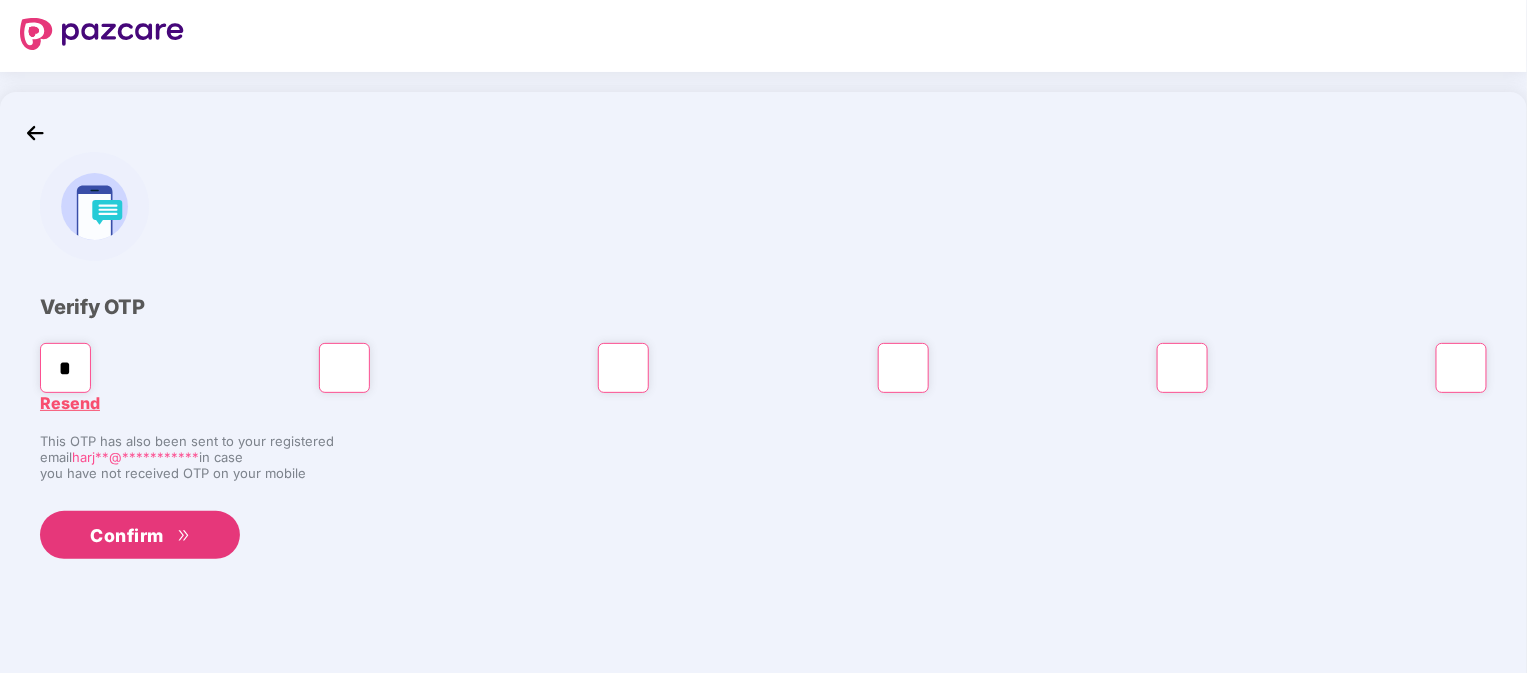 type on "*" 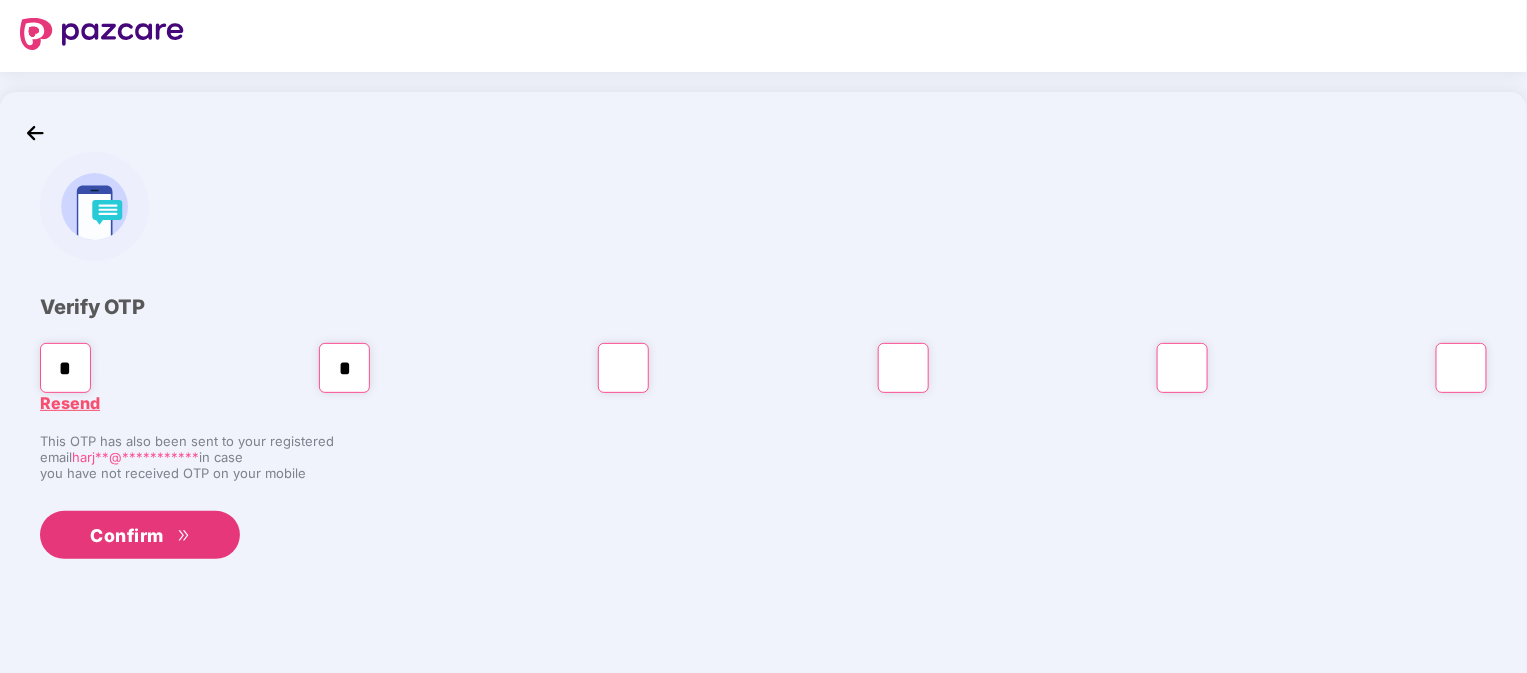 type on "*" 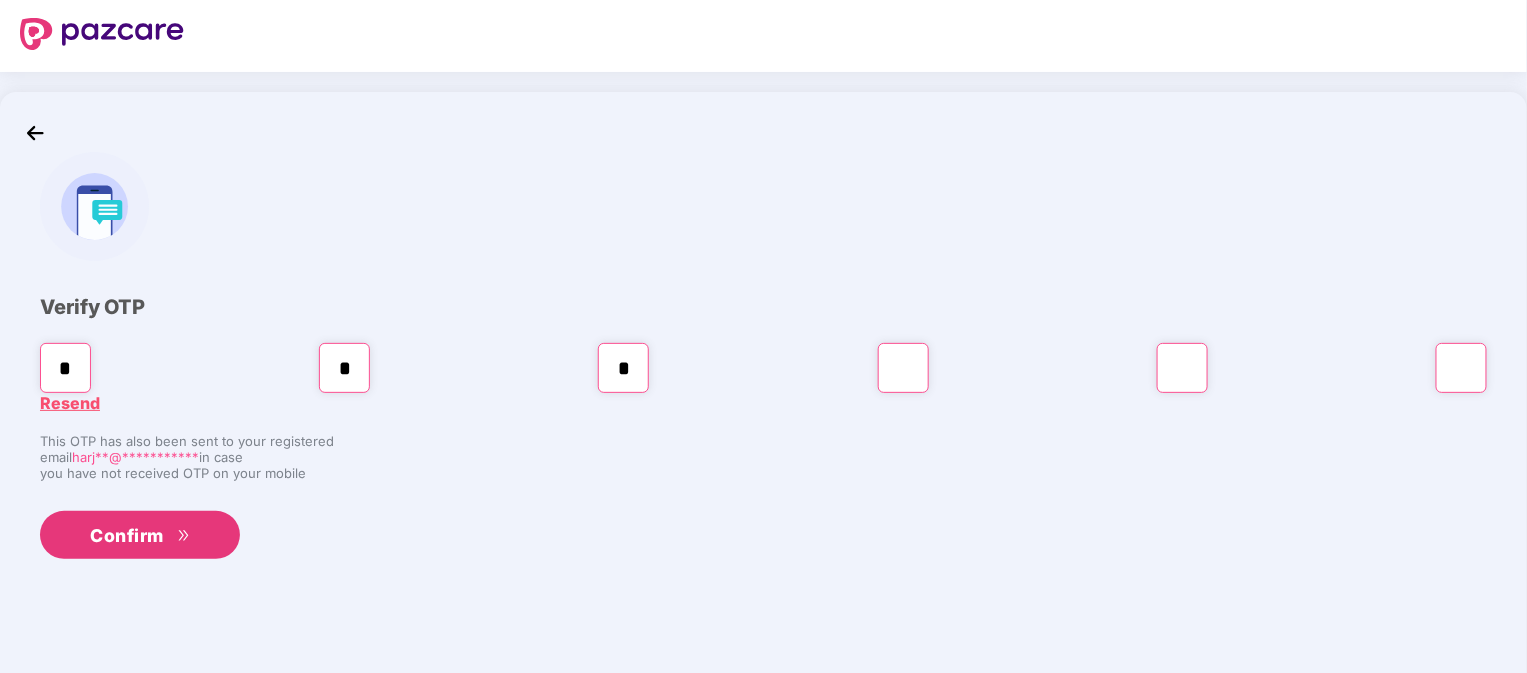 type on "*" 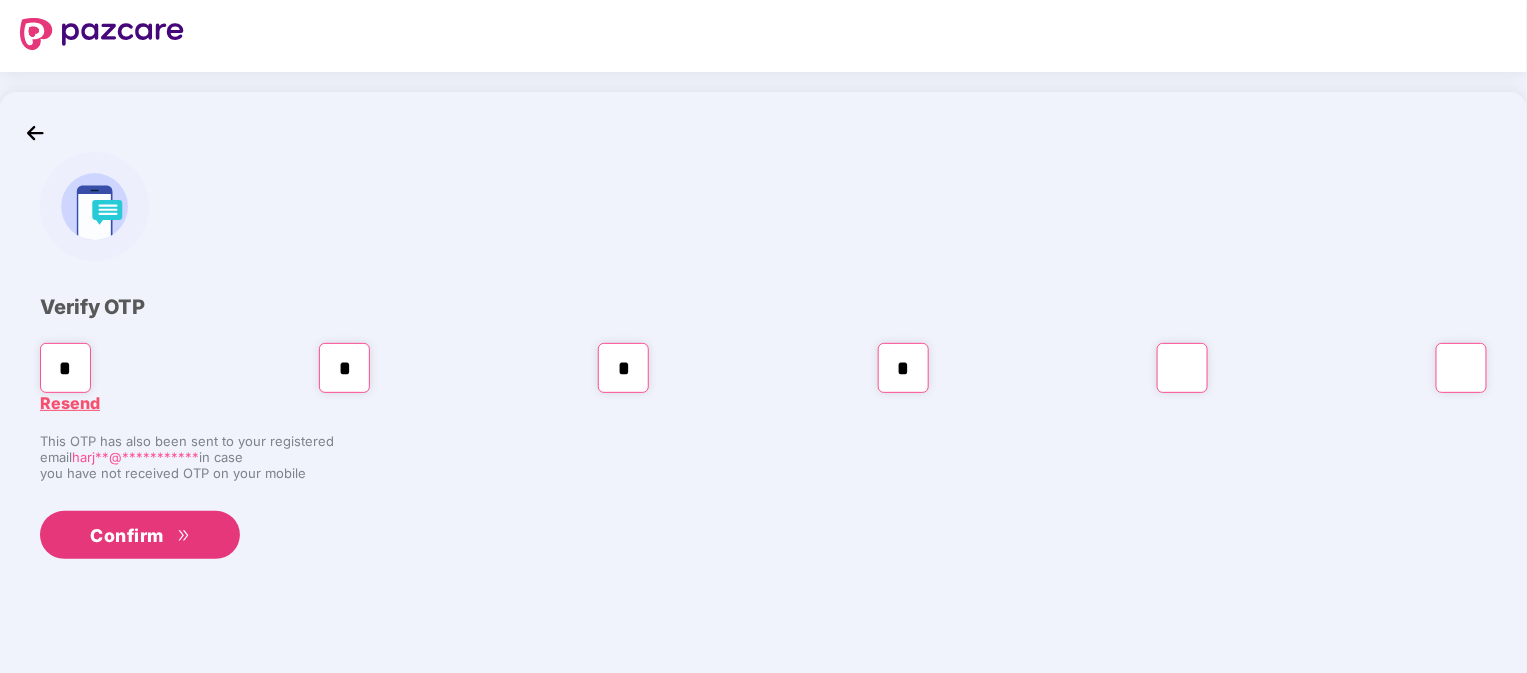 type on "*" 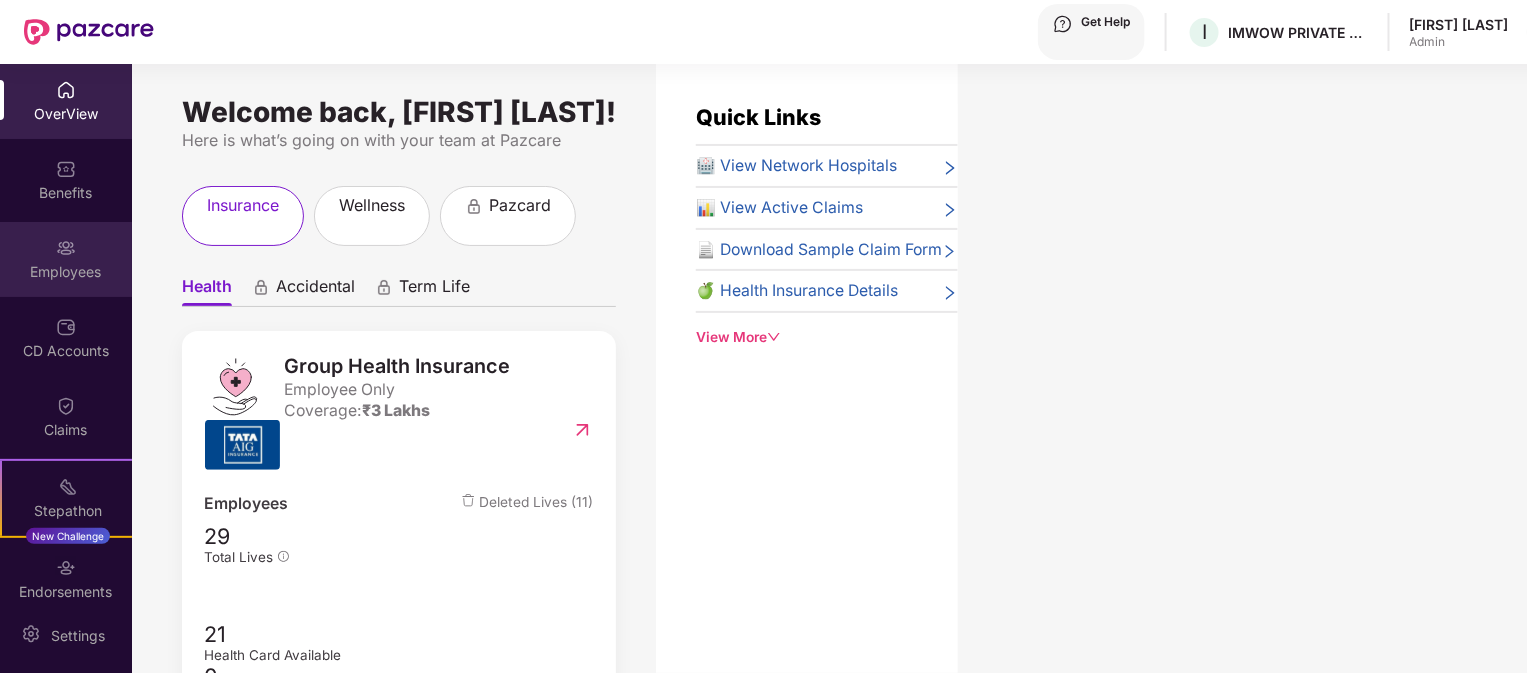 click on "Employees" at bounding box center [66, 114] 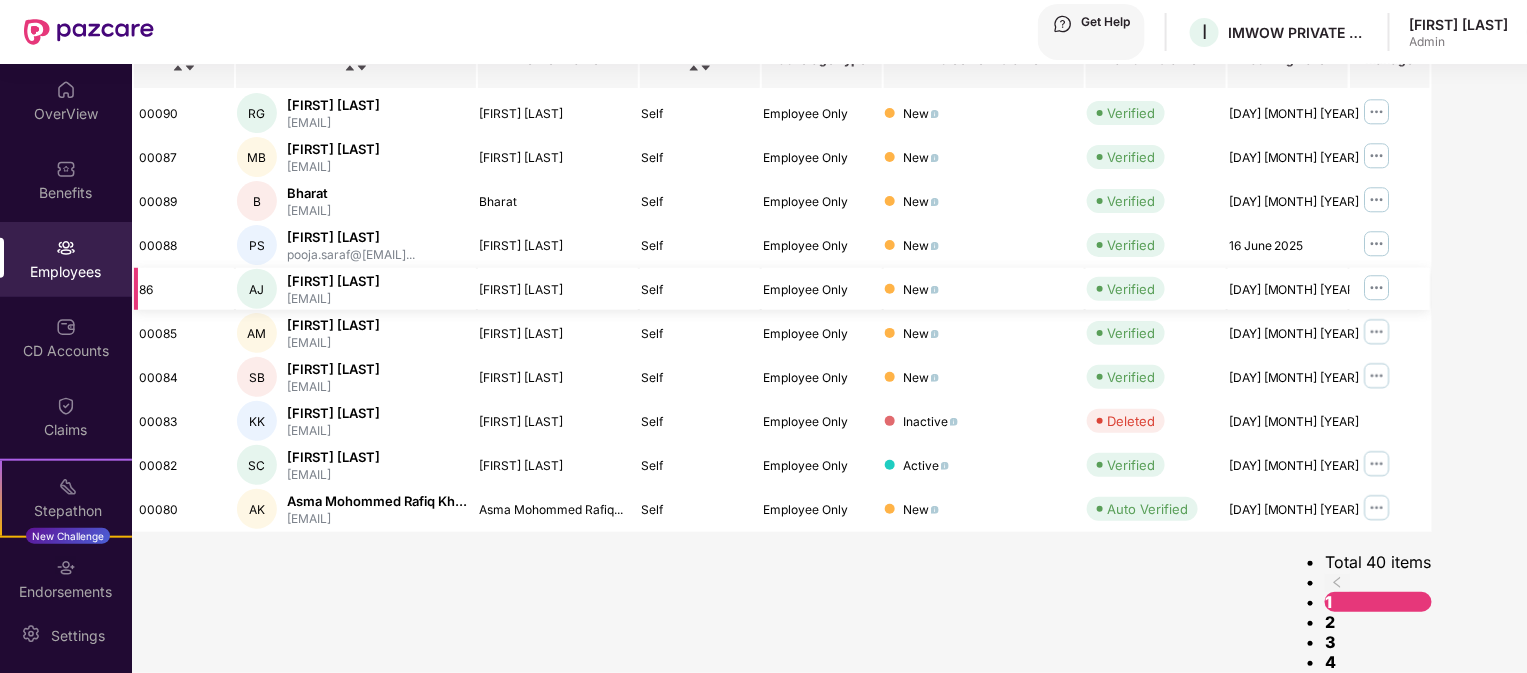scroll, scrollTop: 555, scrollLeft: 0, axis: vertical 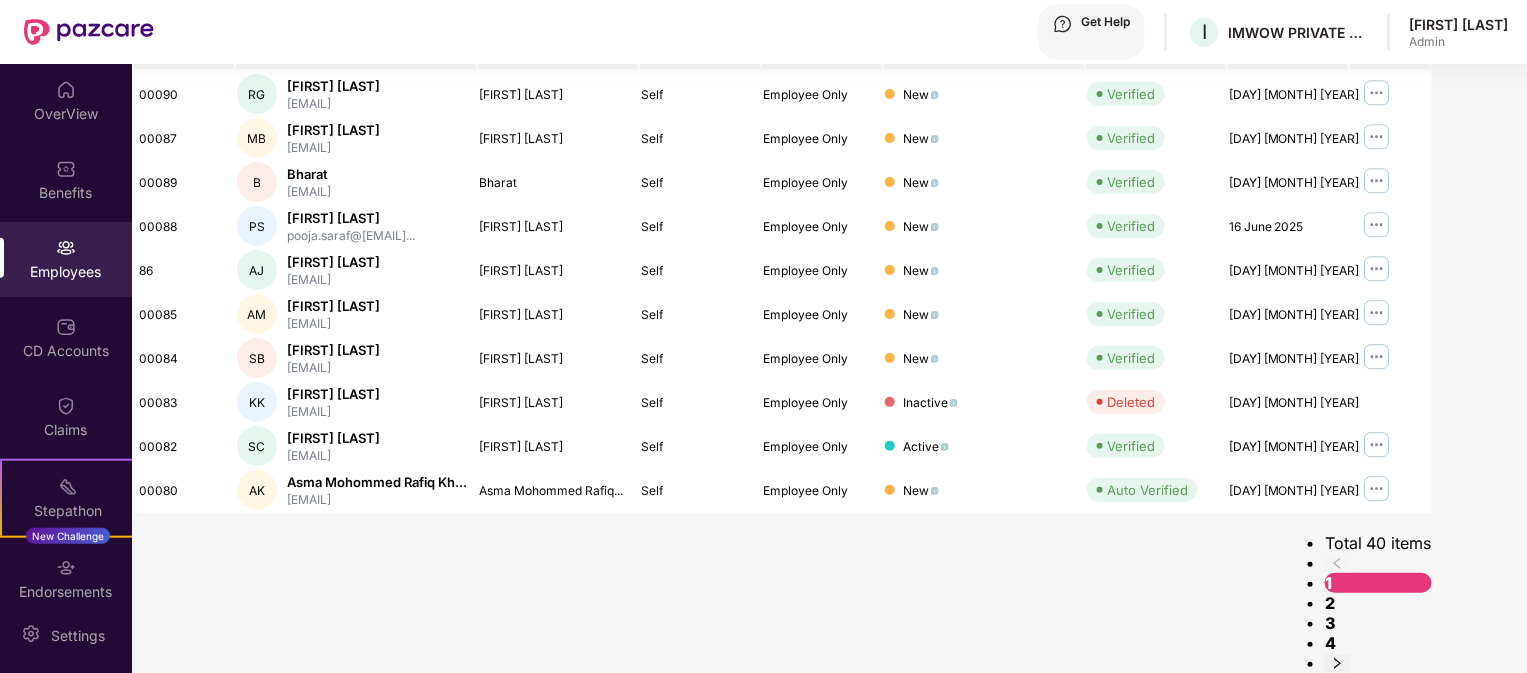 click on "2" at bounding box center [1330, 603] 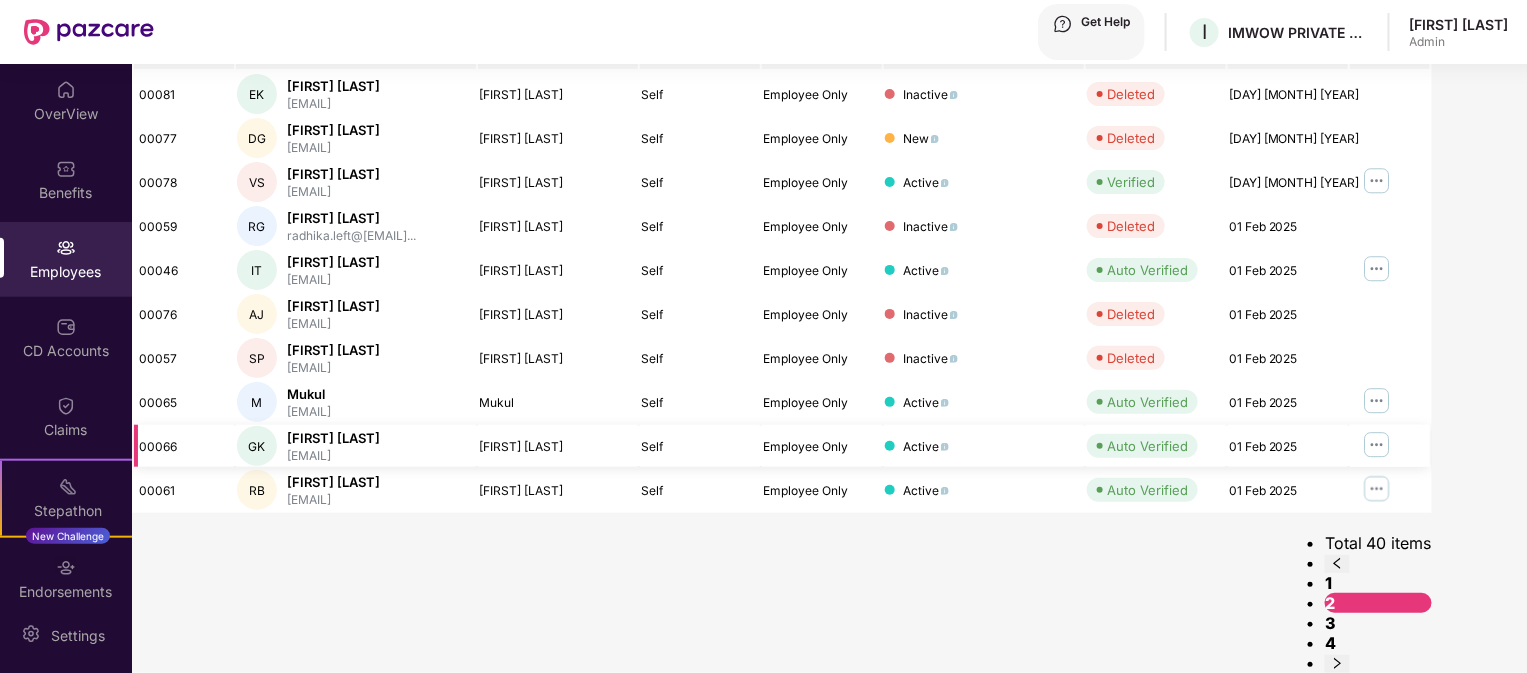 scroll, scrollTop: 553, scrollLeft: 0, axis: vertical 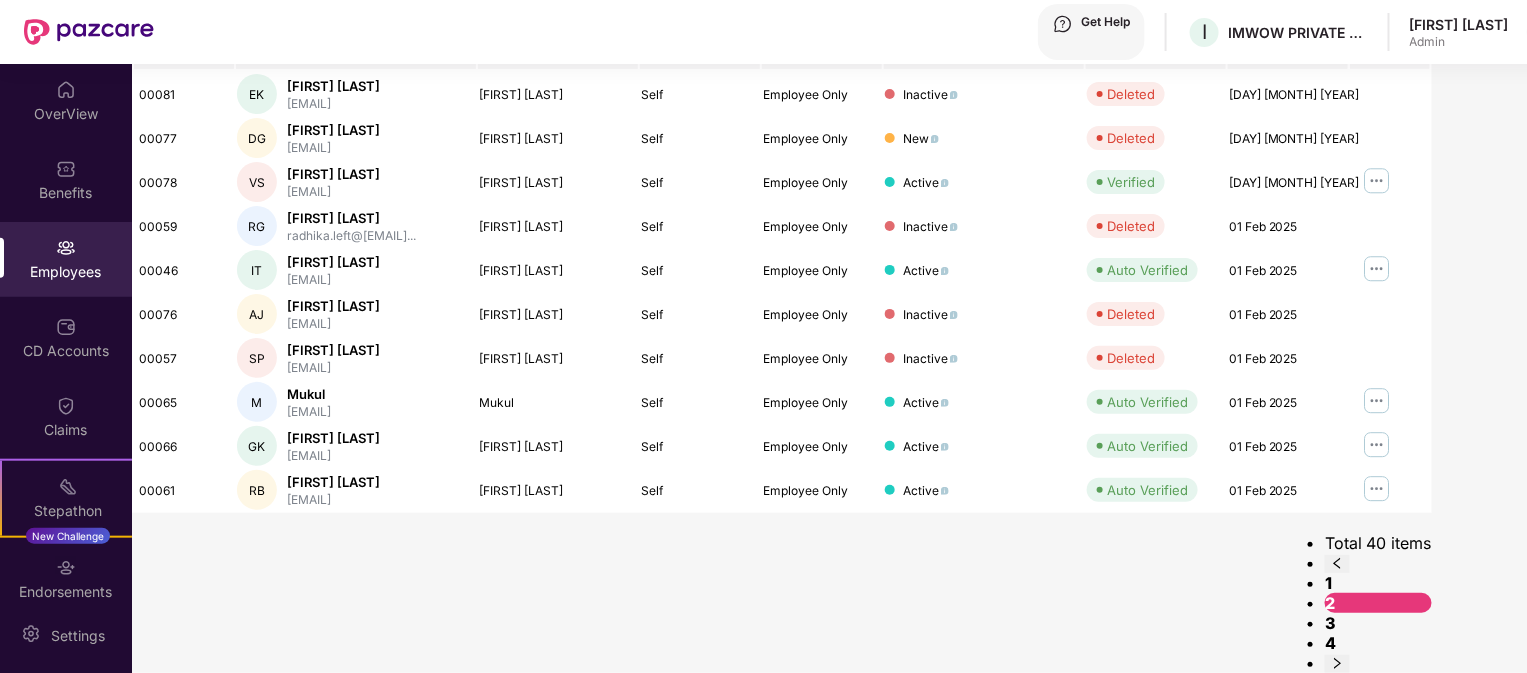 click on "3" at bounding box center (1330, 623) 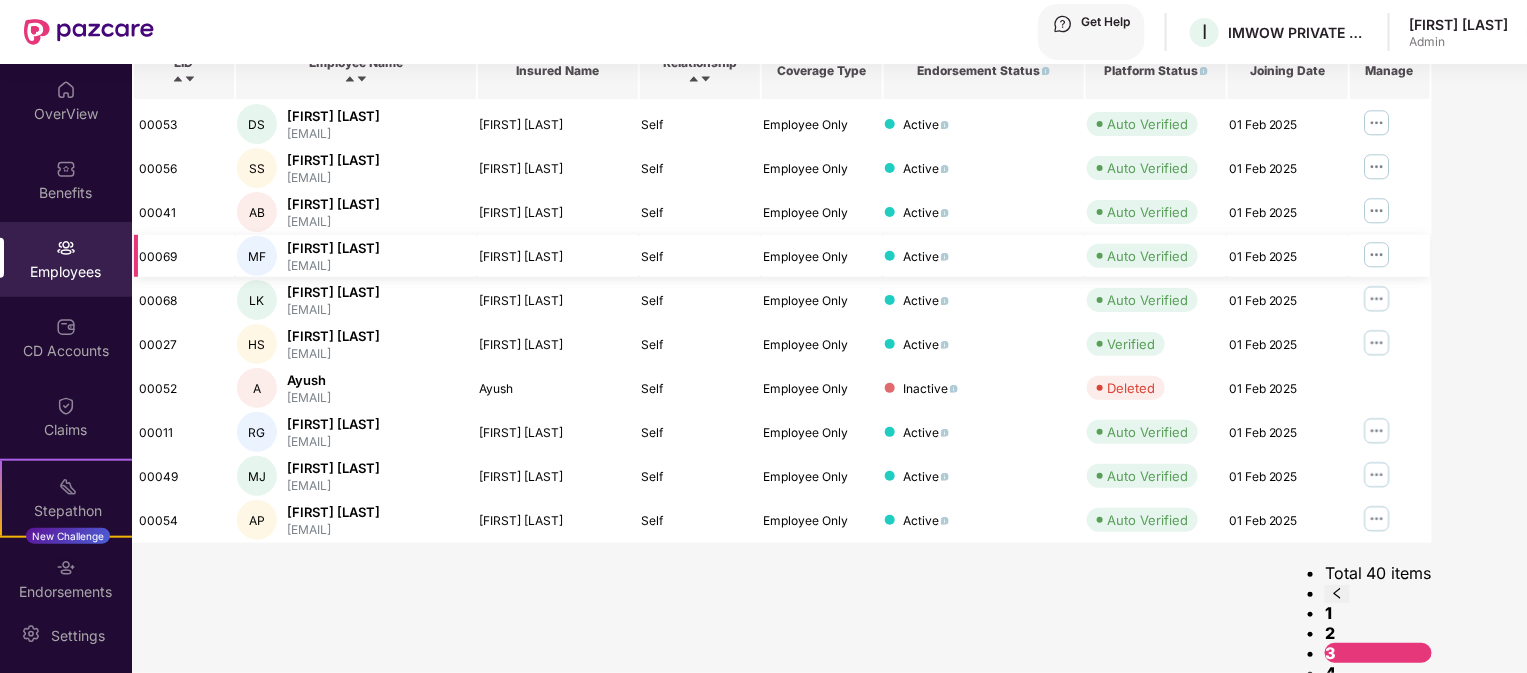 scroll, scrollTop: 331, scrollLeft: 0, axis: vertical 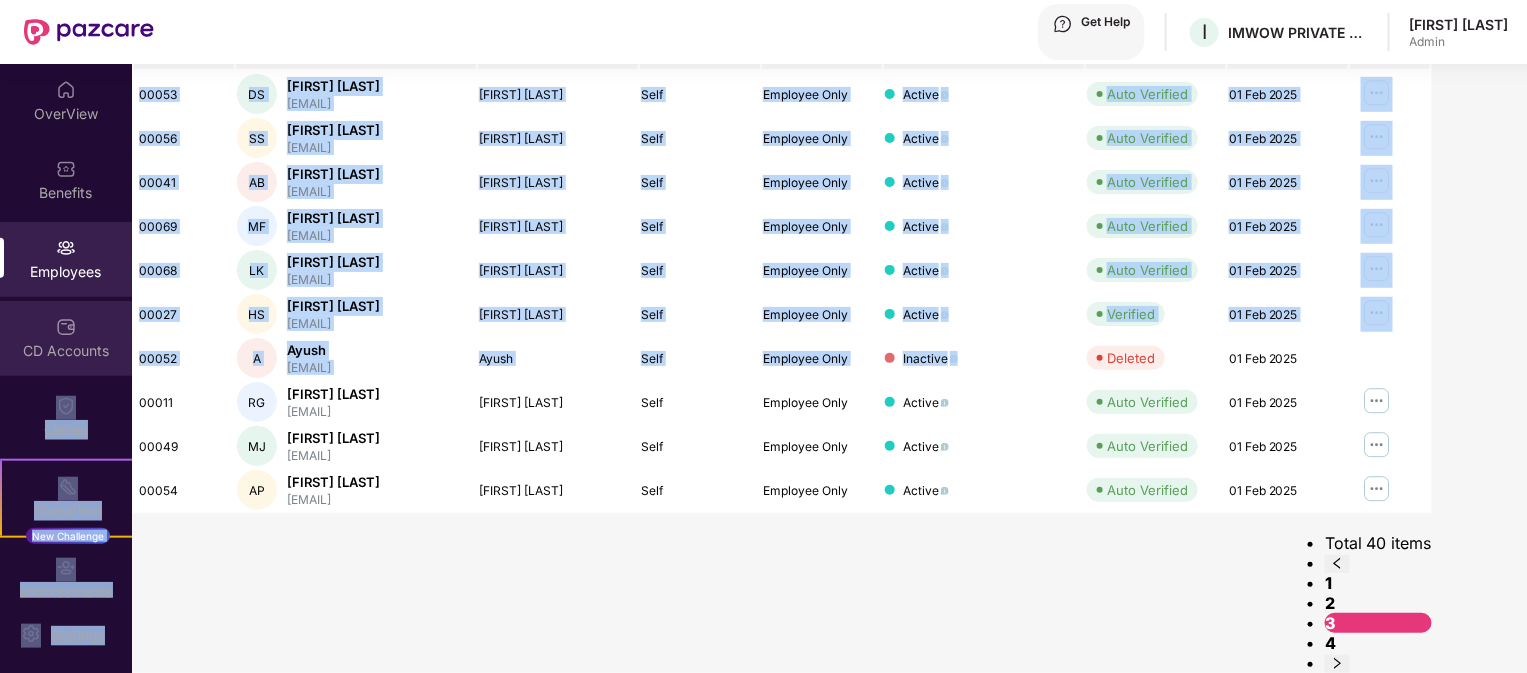 drag, startPoint x: 1094, startPoint y: 342, endPoint x: 118, endPoint y: 348, distance: 976.01843 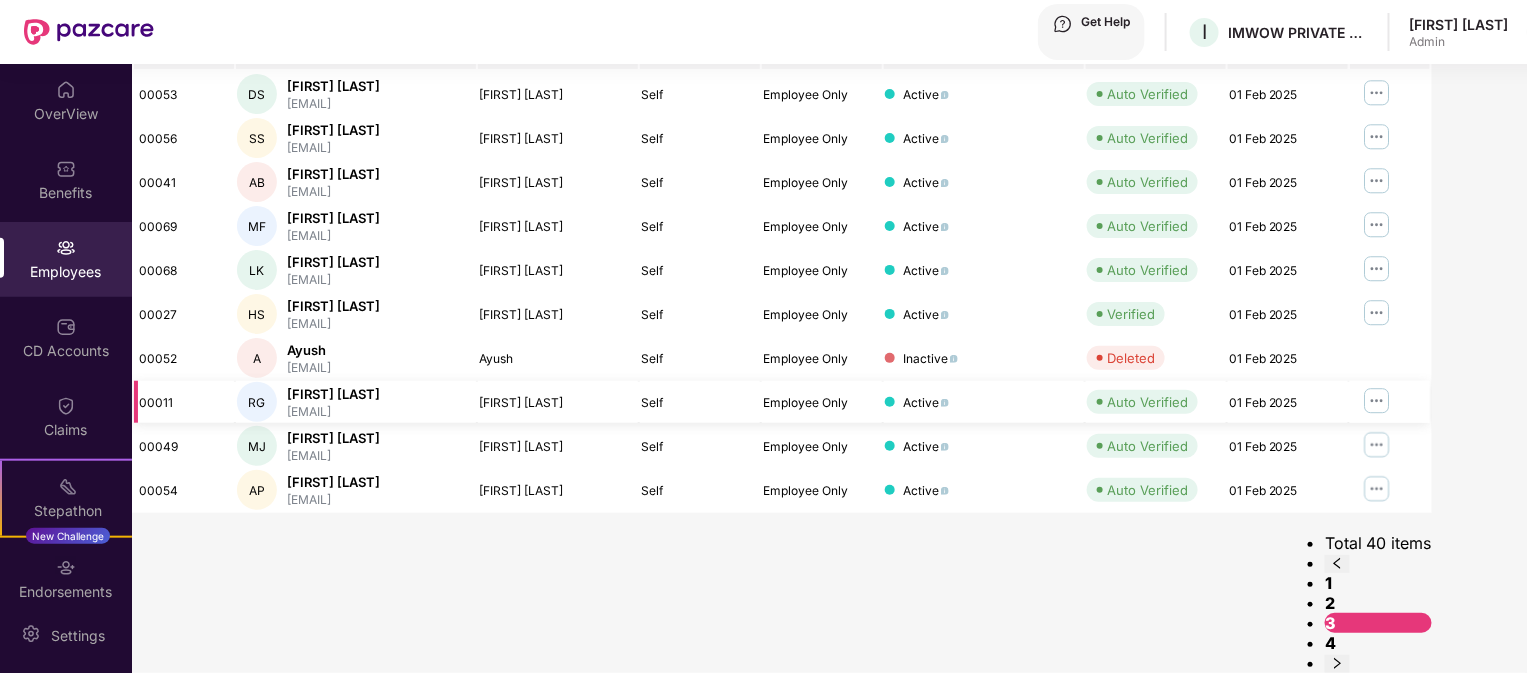 click on "Self" at bounding box center [700, 402] 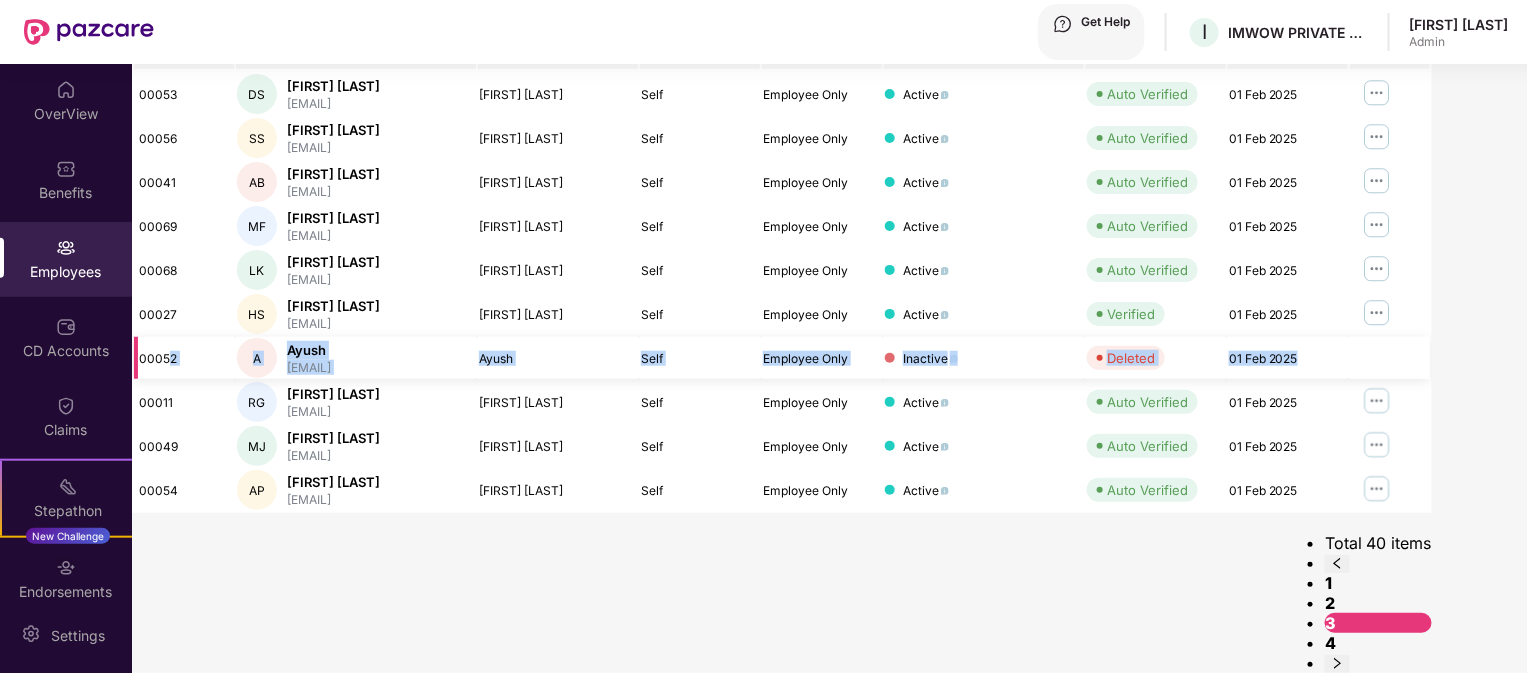 drag, startPoint x: 1416, startPoint y: 339, endPoint x: 208, endPoint y: 350, distance: 1208.05 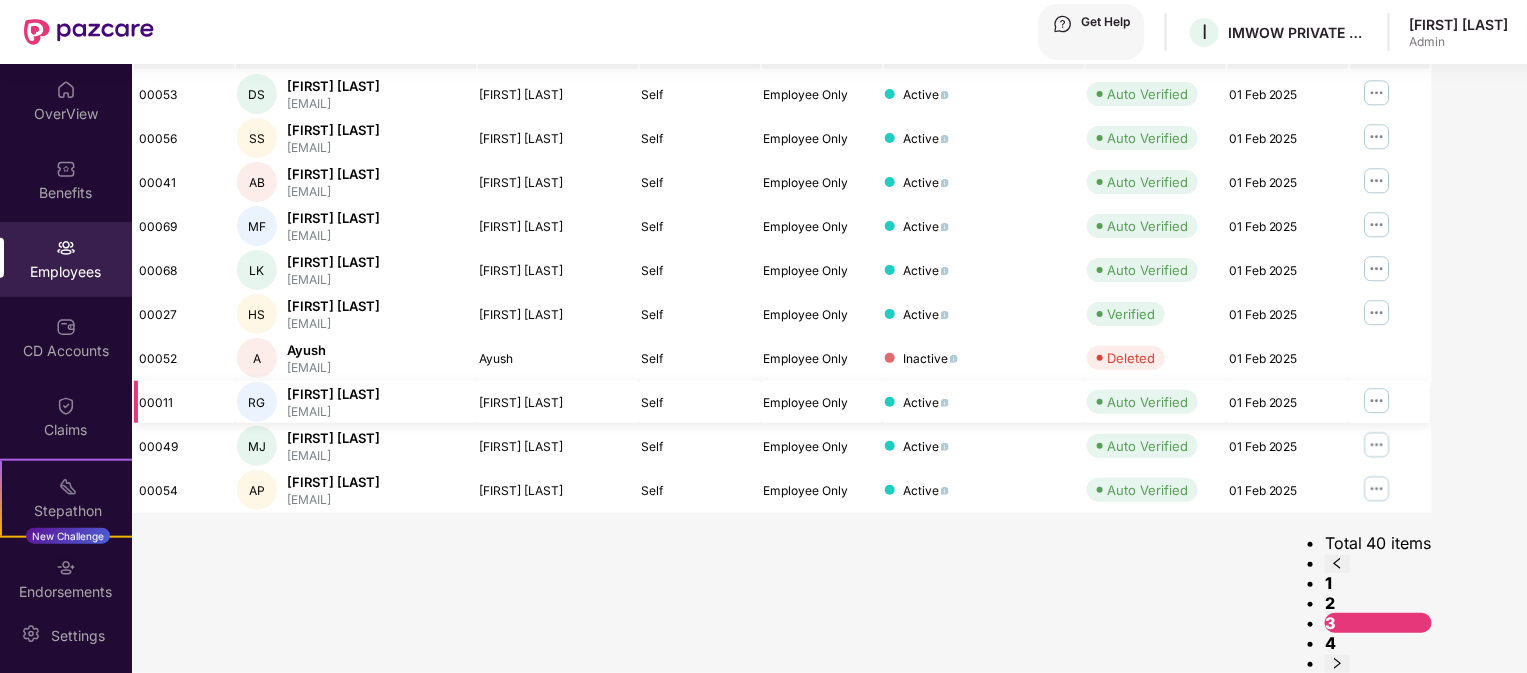 click on "Active" at bounding box center (984, 402) 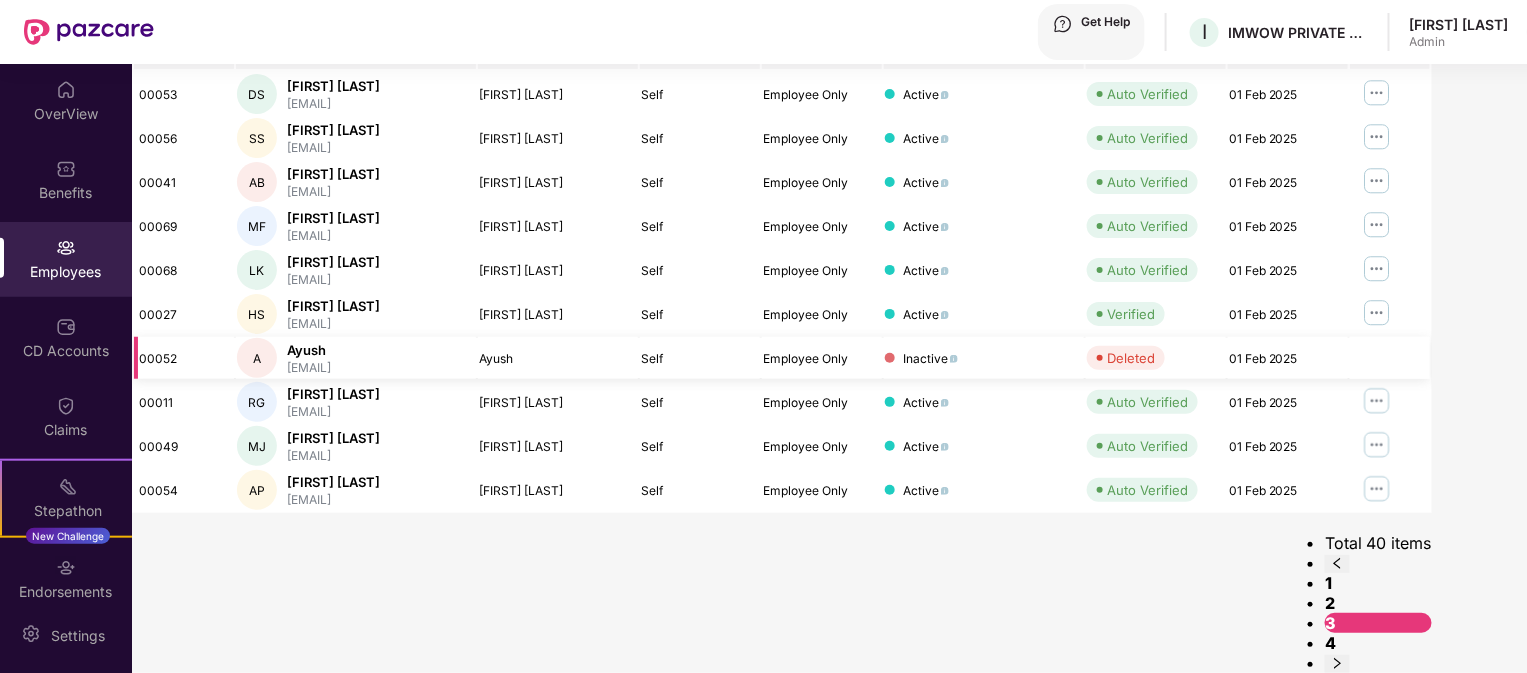 click on "Inactive" at bounding box center (984, 358) 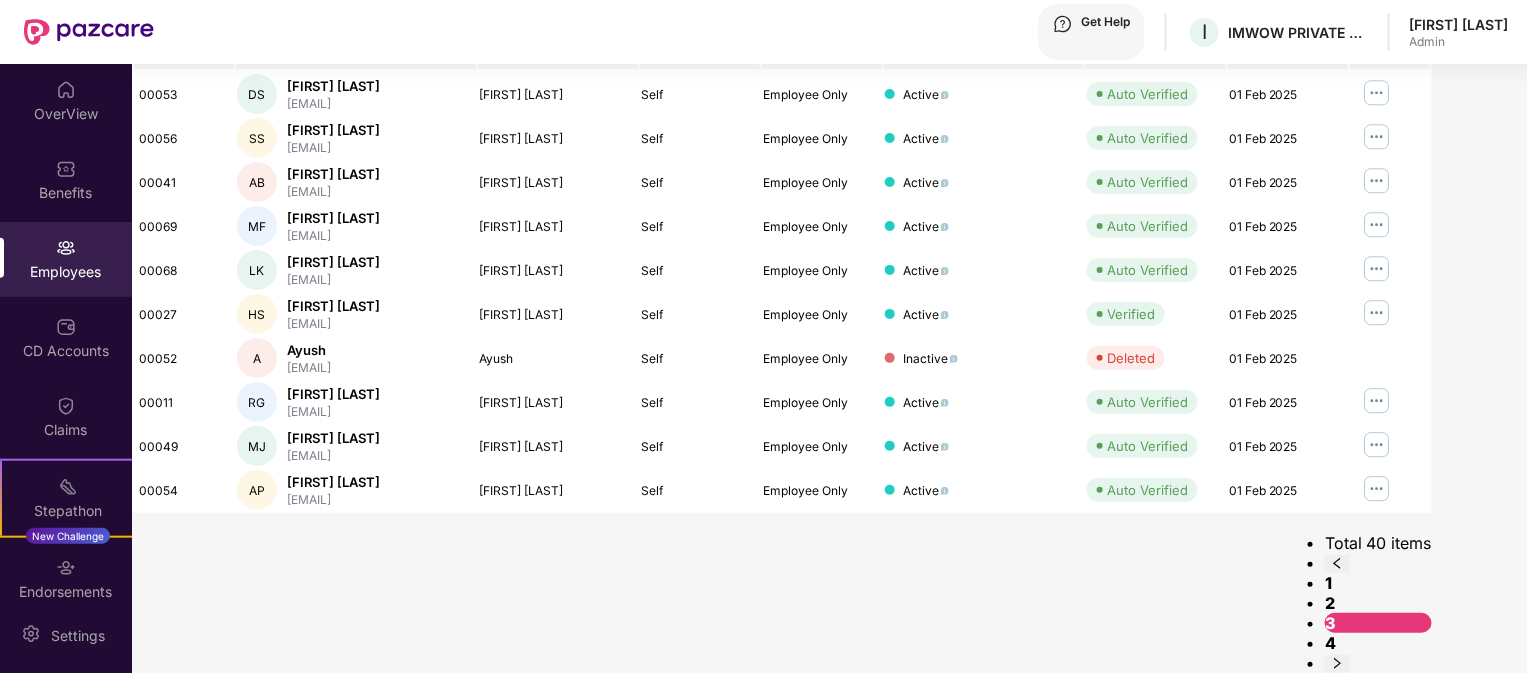 click on "4" at bounding box center [1330, 643] 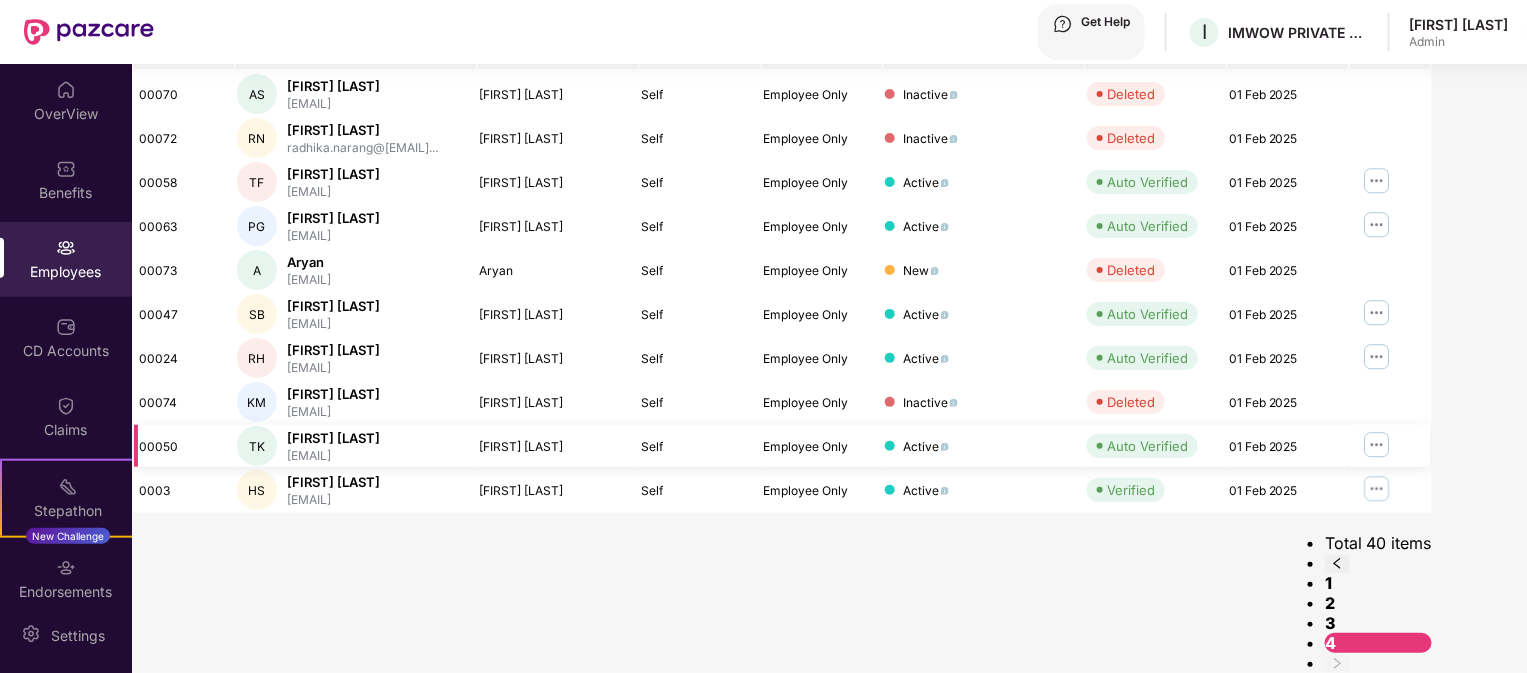 scroll, scrollTop: 553, scrollLeft: 0, axis: vertical 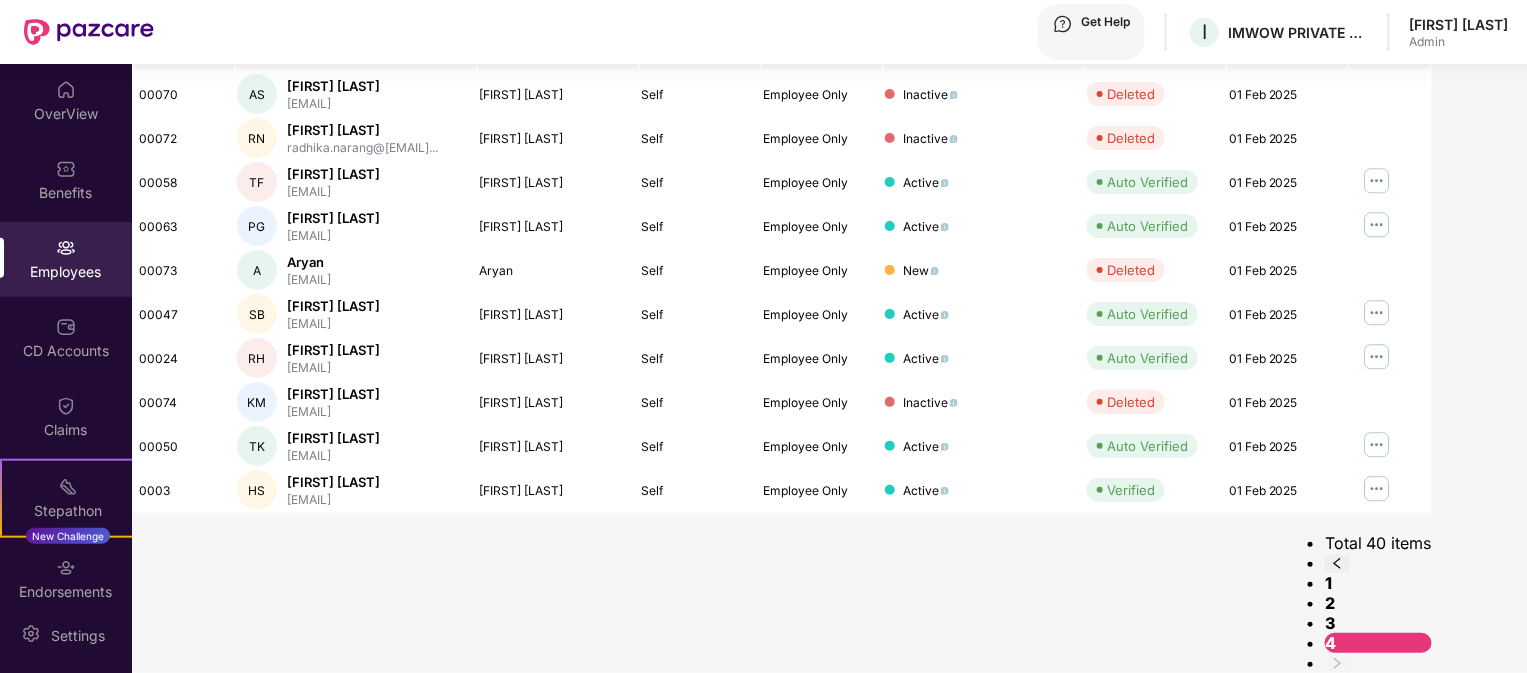 click on "Employees" at bounding box center (66, 259) 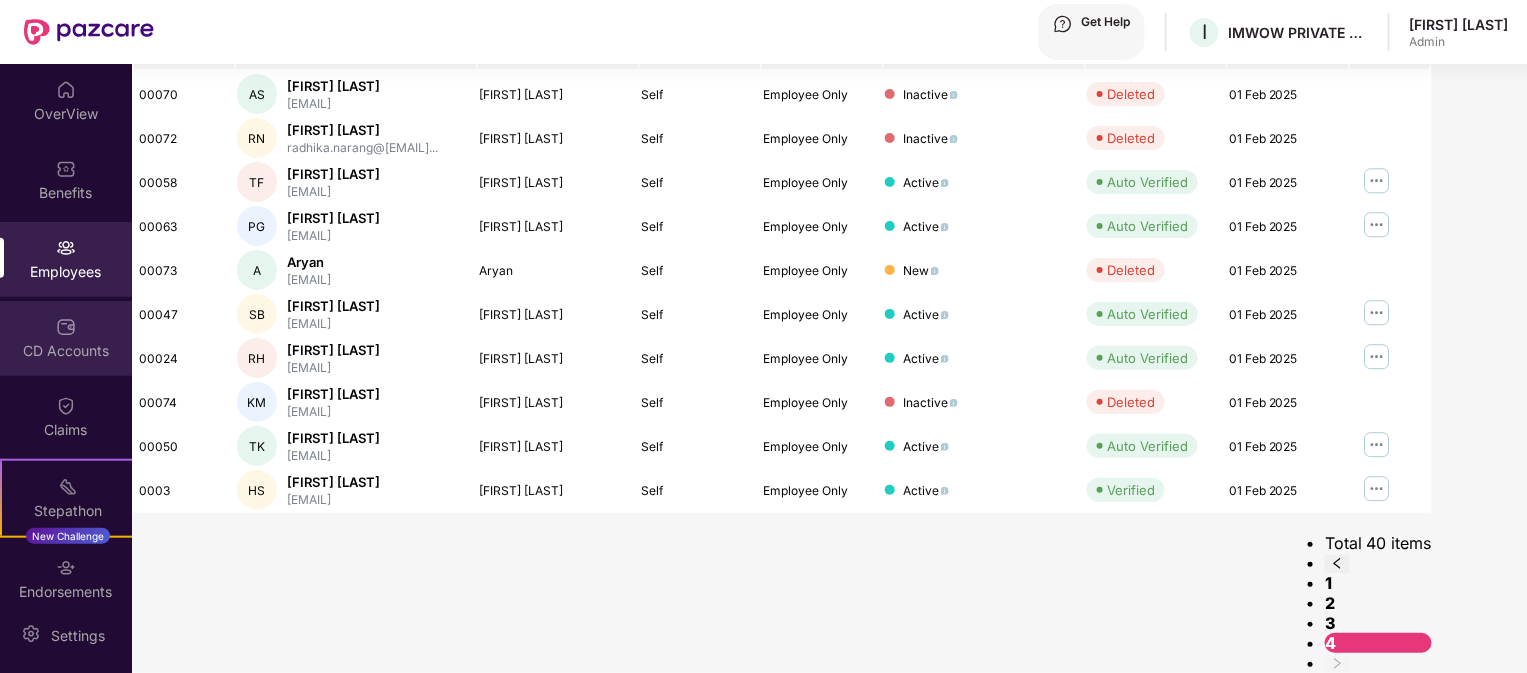 click on "CD Accounts" at bounding box center [66, 114] 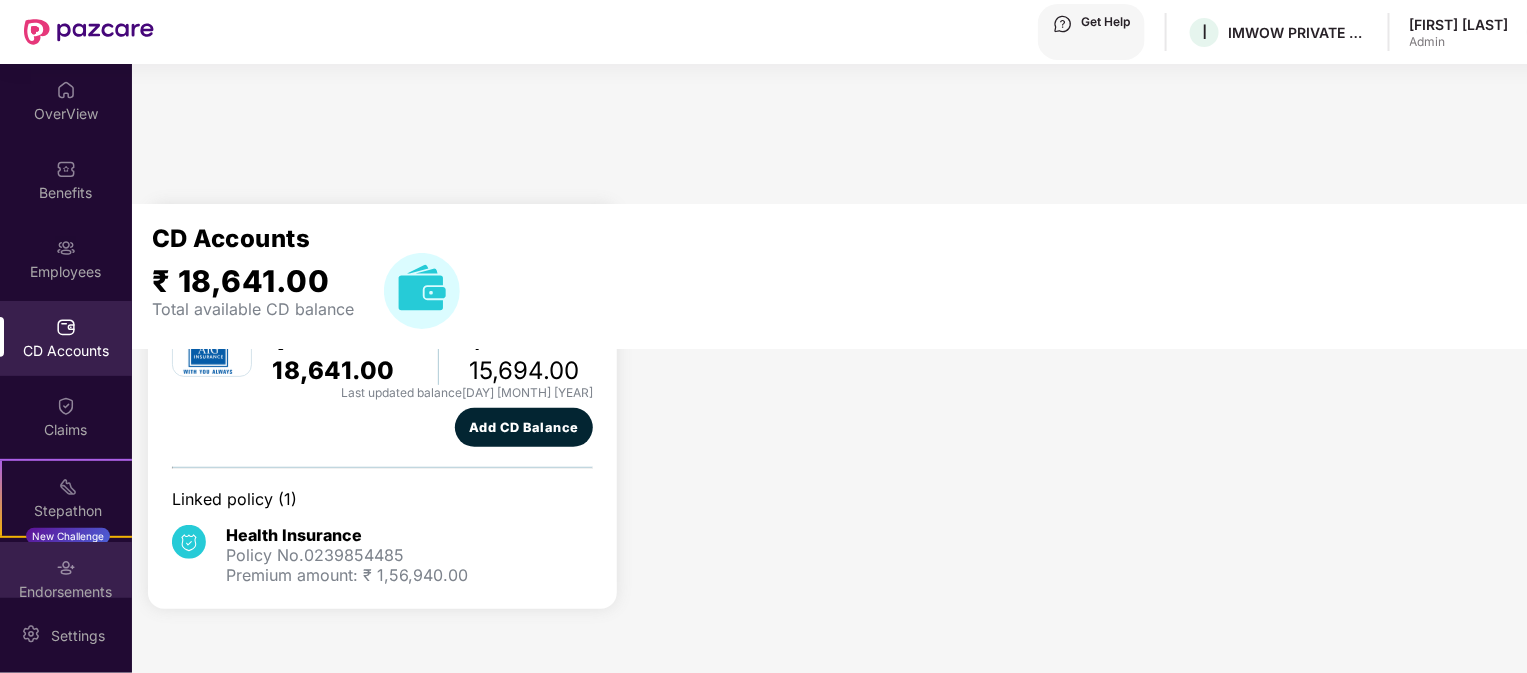 click on "Endorsements" at bounding box center (66, 579) 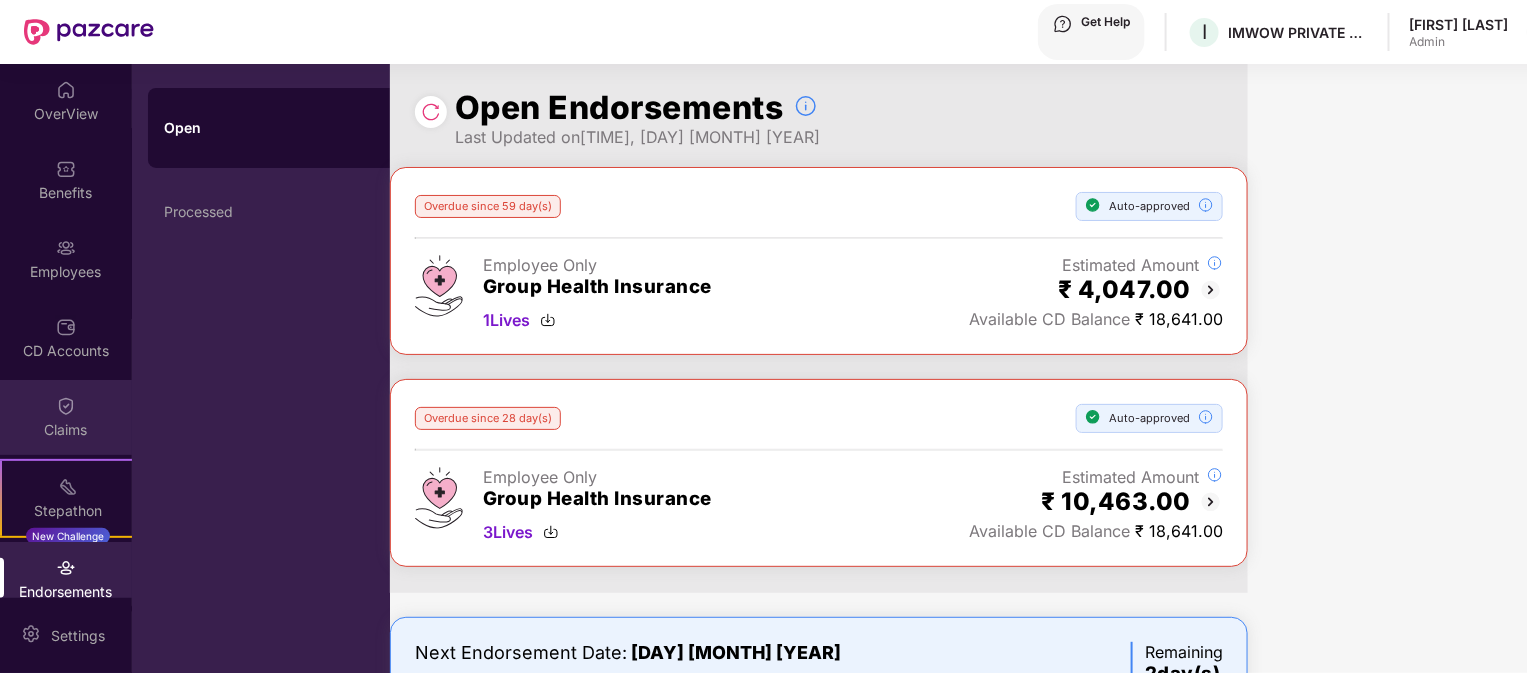 click on "Claims" at bounding box center (66, 417) 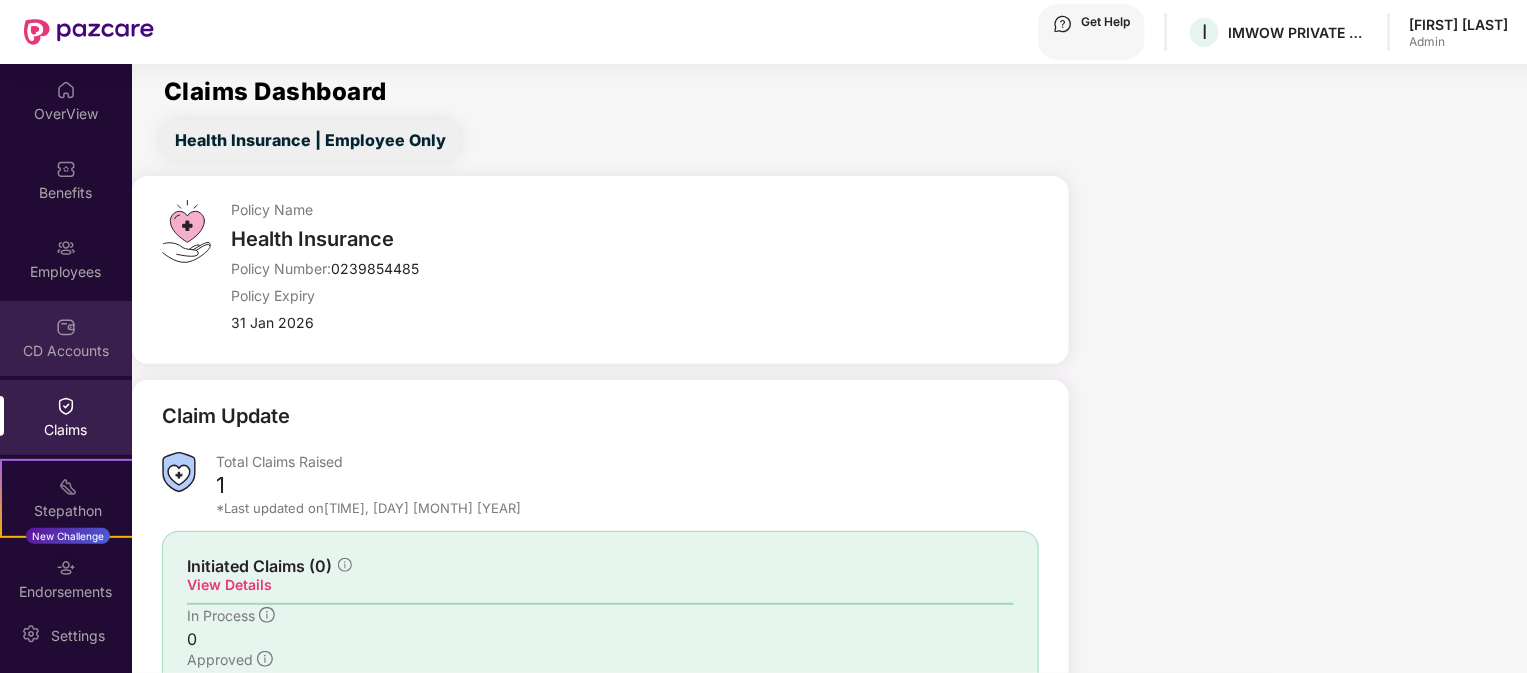 click on "CD Accounts" at bounding box center (66, 114) 